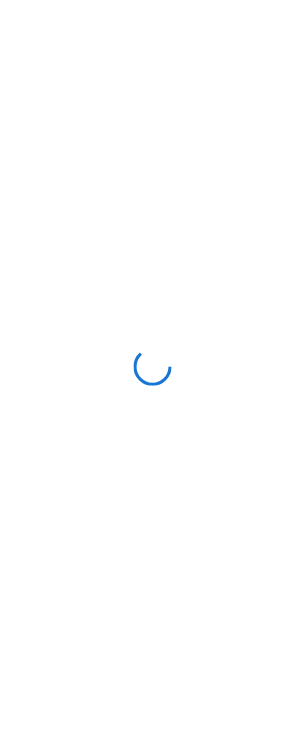 scroll, scrollTop: 0, scrollLeft: 0, axis: both 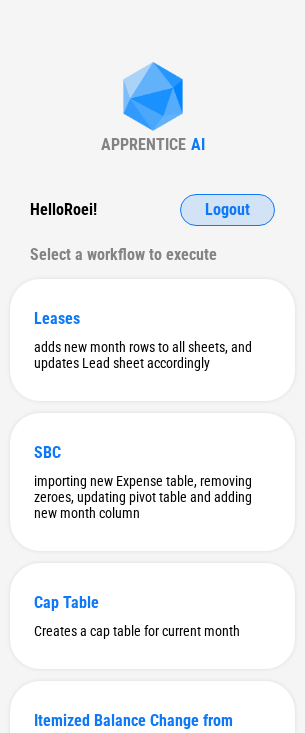 click on "Logout" at bounding box center [227, 210] 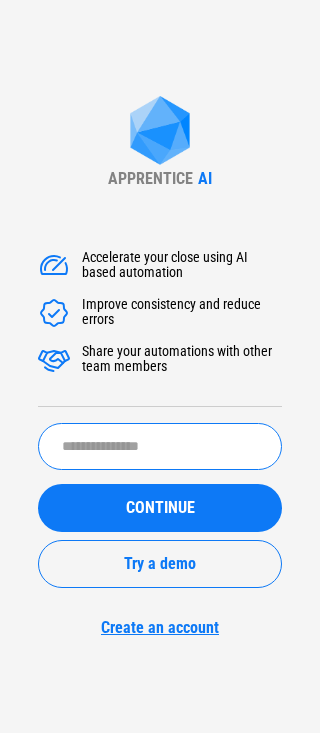 click at bounding box center [160, 446] 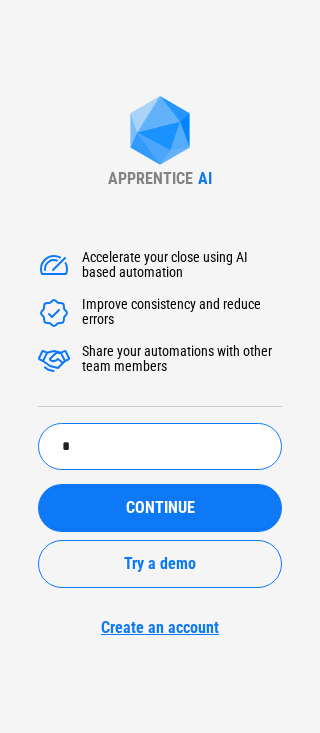 paste on "******" 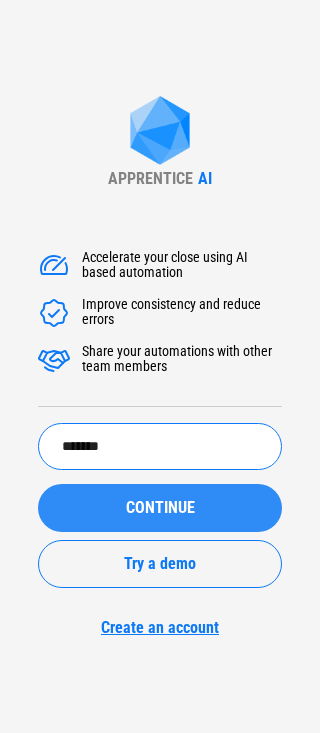type on "*******" 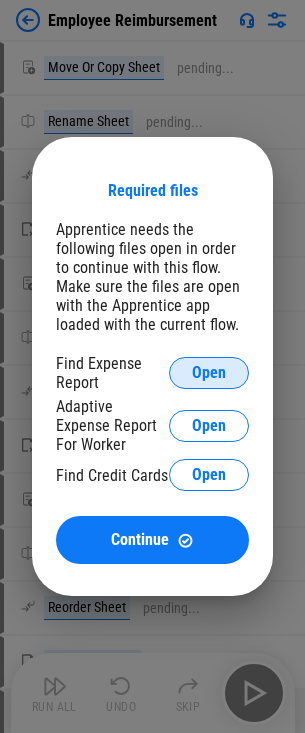 click on "Open" at bounding box center [209, 373] 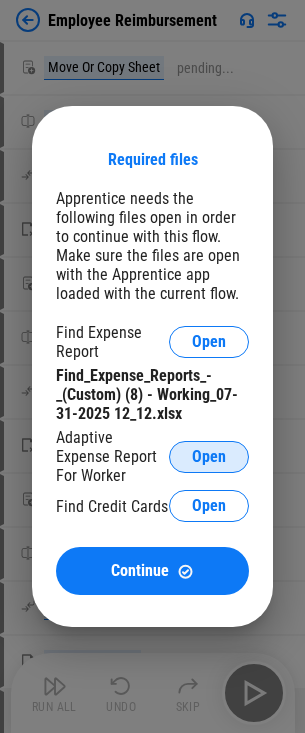 click on "Open" at bounding box center (209, 457) 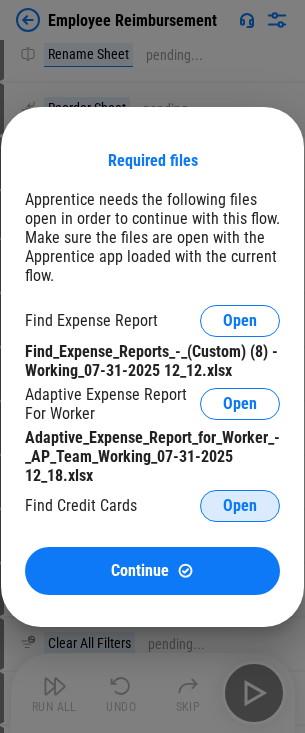 scroll, scrollTop: 500, scrollLeft: 0, axis: vertical 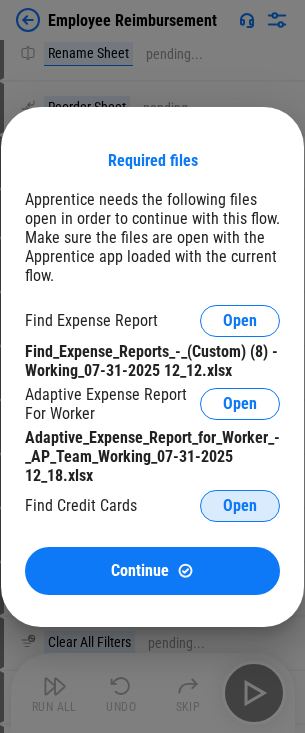 click on "Open" at bounding box center [240, 506] 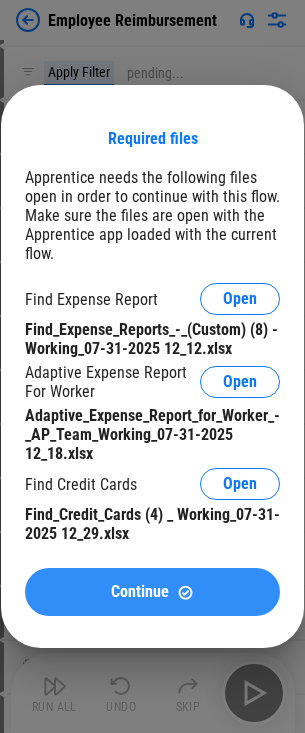 click on "Continue" at bounding box center (140, 592) 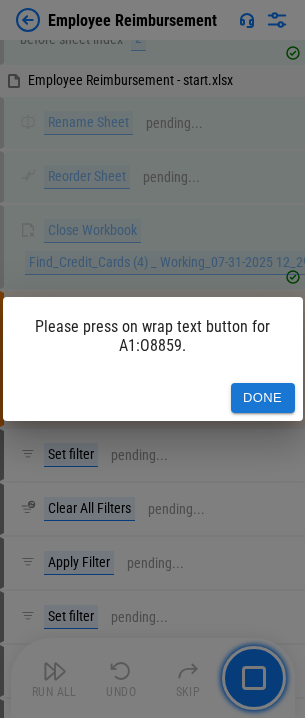 scroll, scrollTop: 1239, scrollLeft: 0, axis: vertical 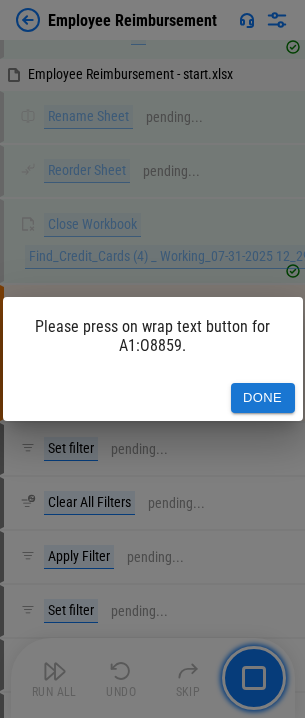 click on "Done" at bounding box center (263, 398) 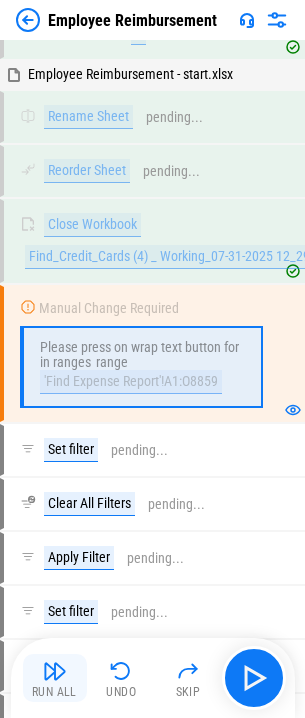 click on "Run All" at bounding box center (55, 678) 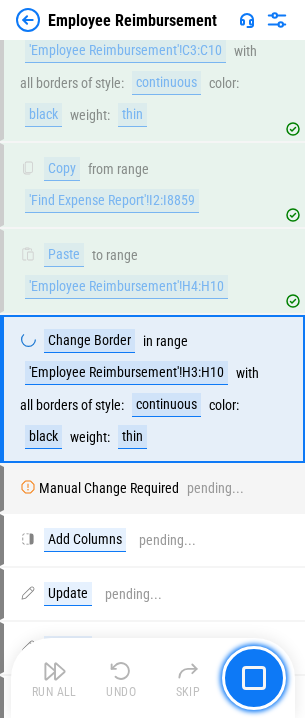 scroll, scrollTop: 3659, scrollLeft: 0, axis: vertical 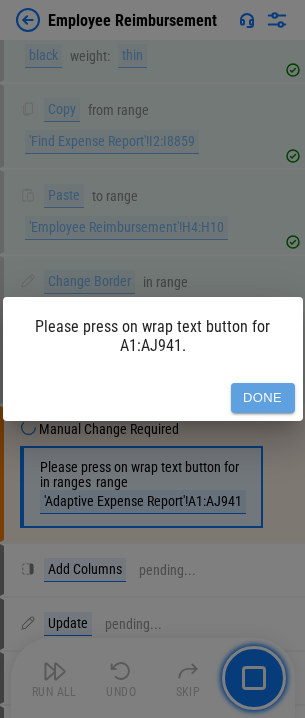 click on "Done" at bounding box center [263, 398] 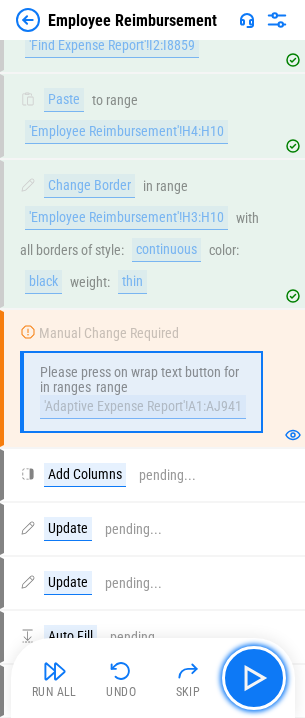 scroll, scrollTop: 3759, scrollLeft: 0, axis: vertical 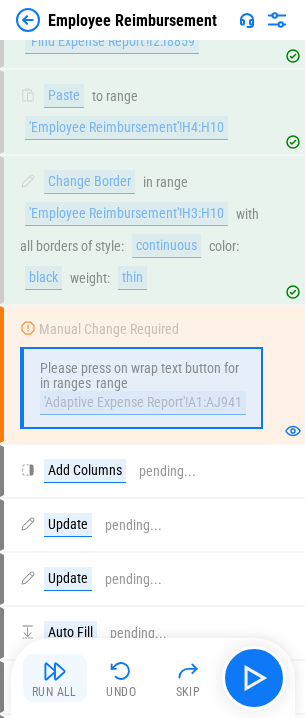 click at bounding box center [55, 671] 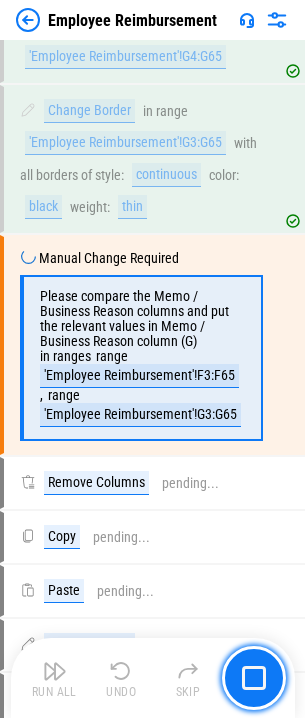 scroll, scrollTop: 8024, scrollLeft: 0, axis: vertical 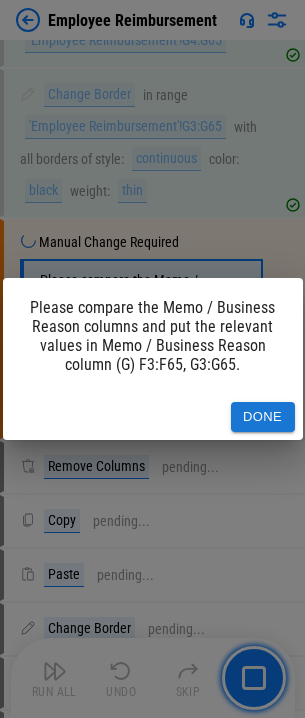 click on "Done" at bounding box center [263, 417] 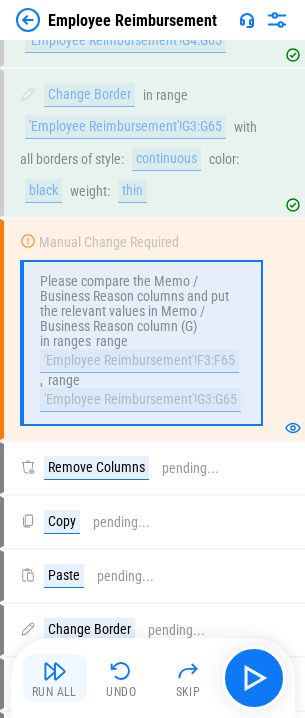 click at bounding box center [55, 671] 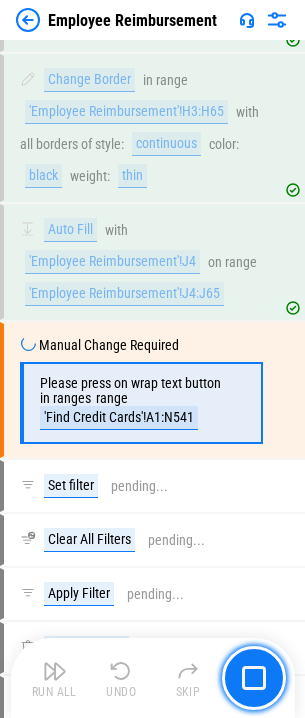 scroll, scrollTop: 9049, scrollLeft: 0, axis: vertical 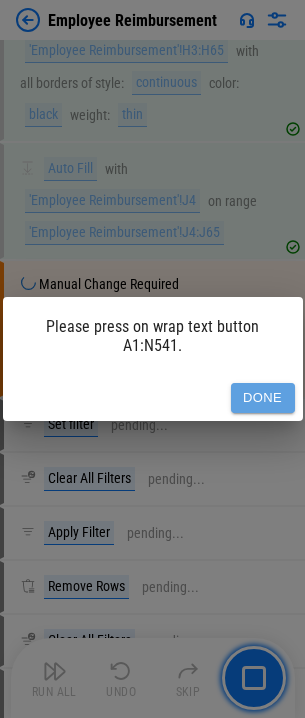 click on "Done" at bounding box center [263, 398] 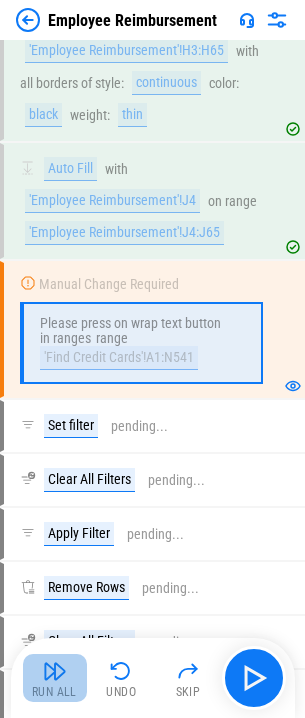click at bounding box center (55, 671) 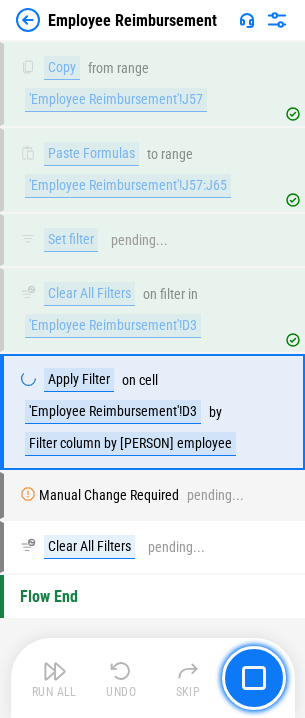 scroll, scrollTop: 10960, scrollLeft: 0, axis: vertical 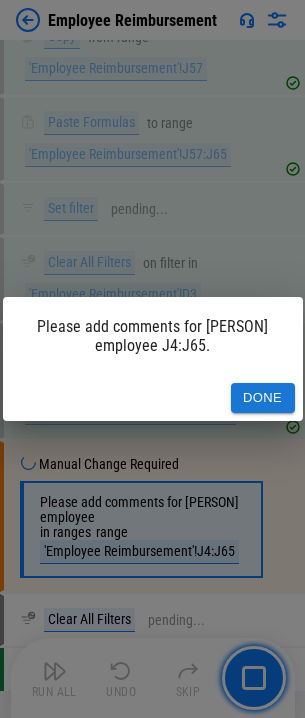 click on "Done" at bounding box center (263, 398) 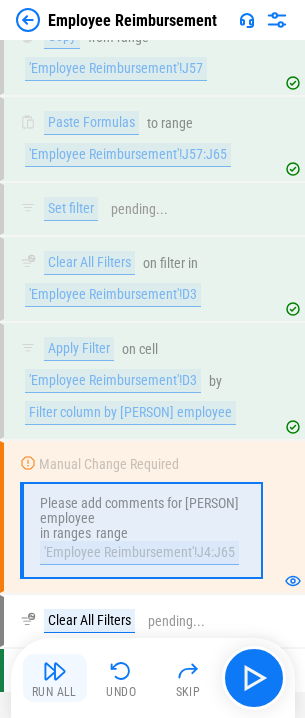 click on "Run All" at bounding box center [54, 692] 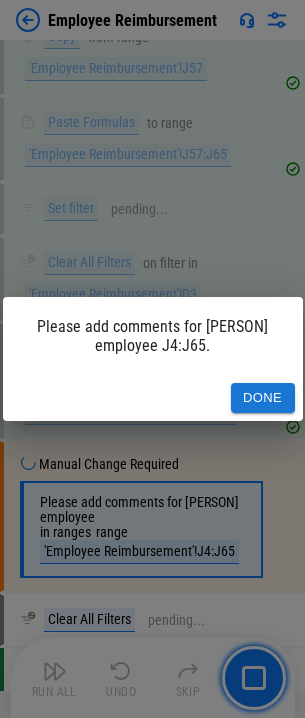 click on "Done" at bounding box center [263, 398] 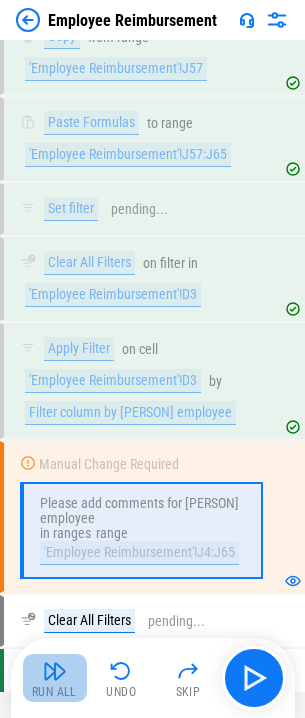 drag, startPoint x: 38, startPoint y: 686, endPoint x: 118, endPoint y: 549, distance: 158.64742 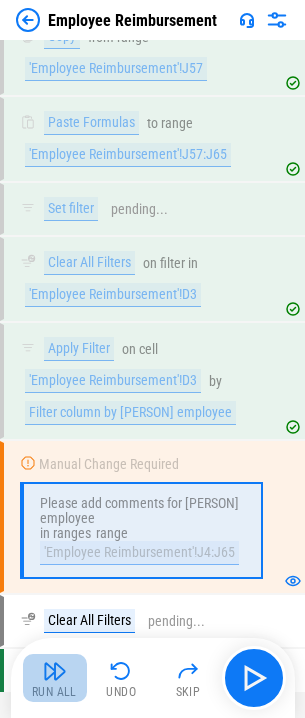 click on "Run All" at bounding box center (55, 678) 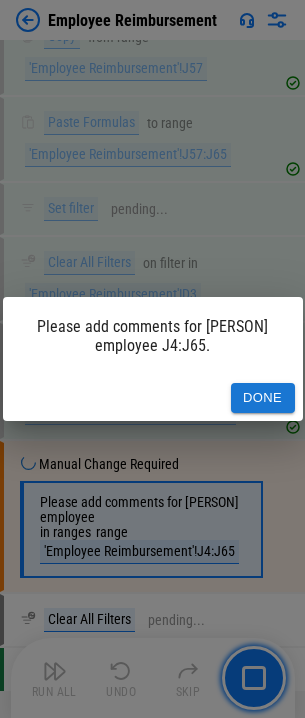 click on "Done" at bounding box center (263, 398) 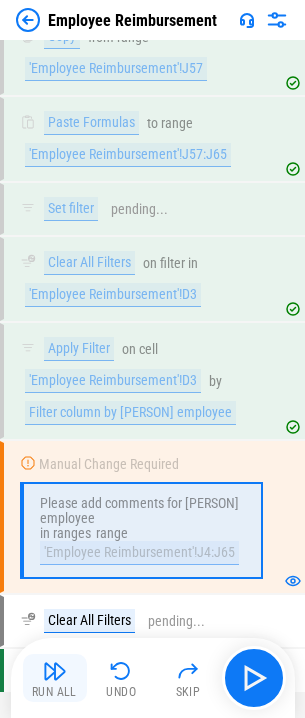 click on "Run All" at bounding box center [54, 692] 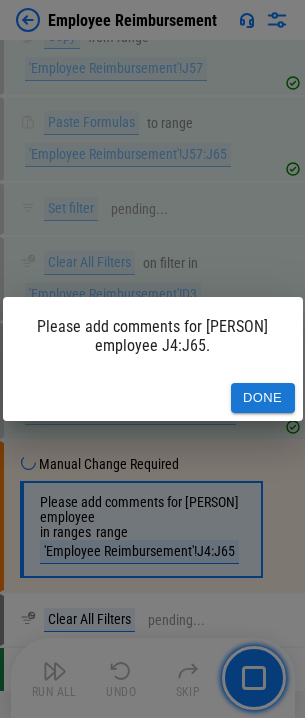 click on "Done" at bounding box center [263, 398] 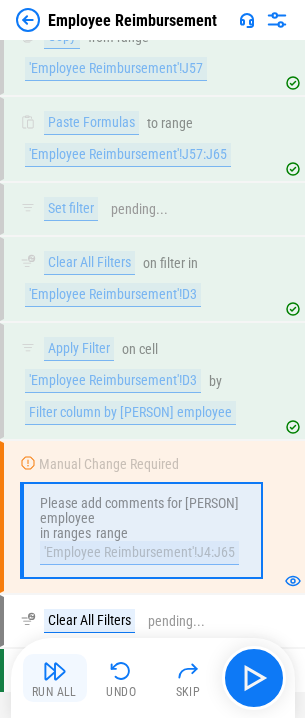 click at bounding box center [55, 671] 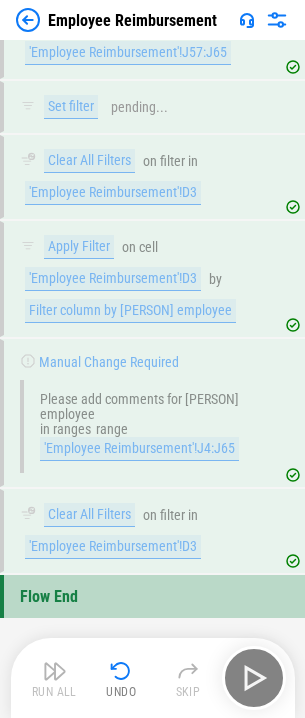 scroll, scrollTop: 11092, scrollLeft: 0, axis: vertical 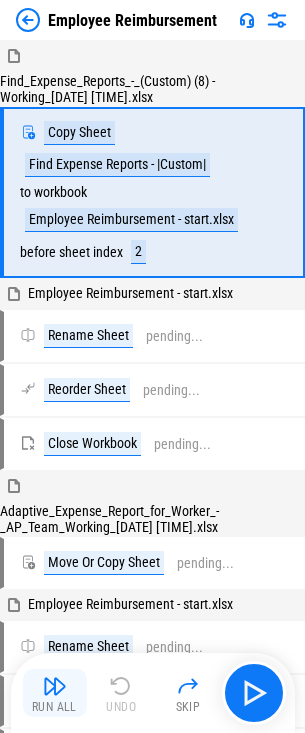 click on "Run All" at bounding box center [55, 693] 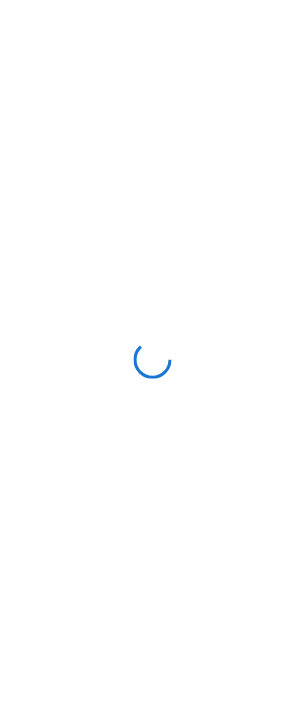 scroll, scrollTop: 0, scrollLeft: 0, axis: both 